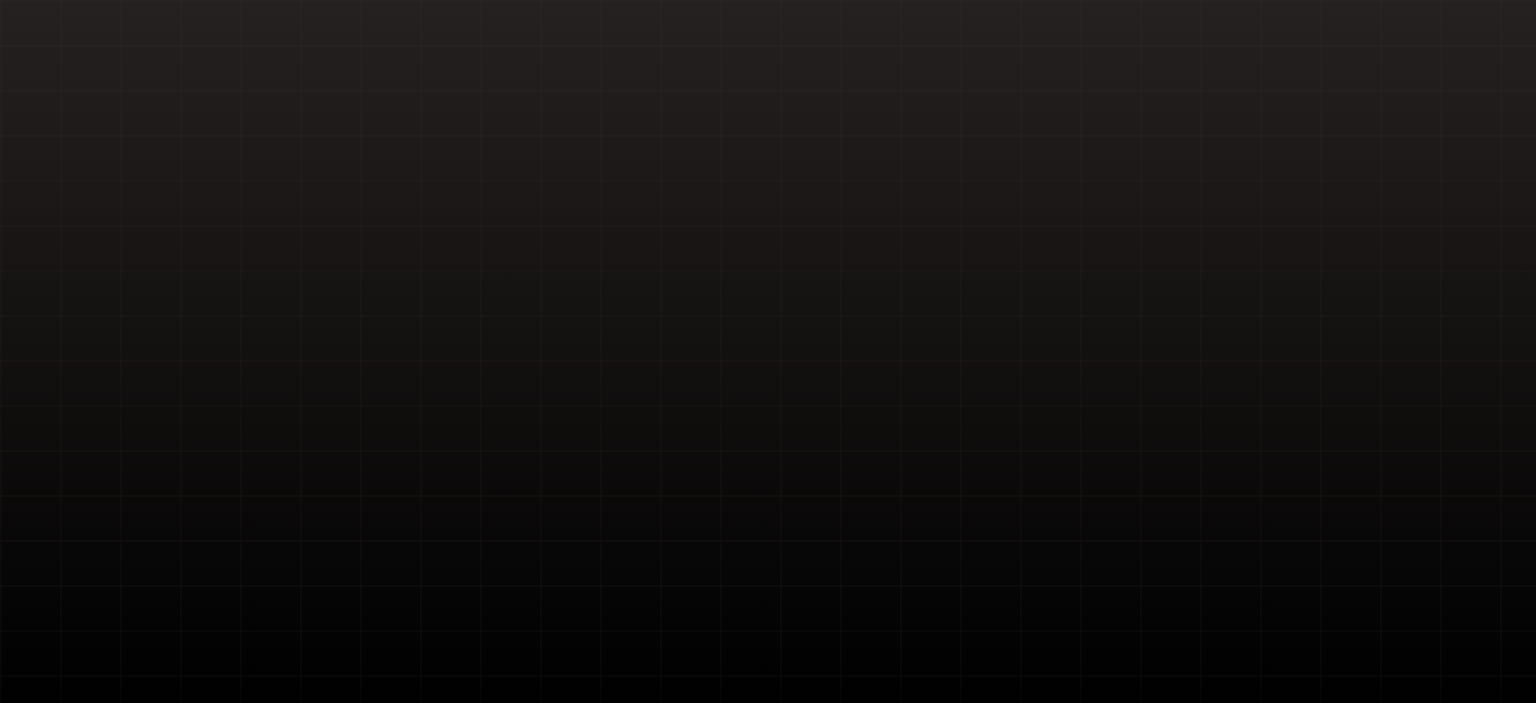 scroll, scrollTop: 0, scrollLeft: 0, axis: both 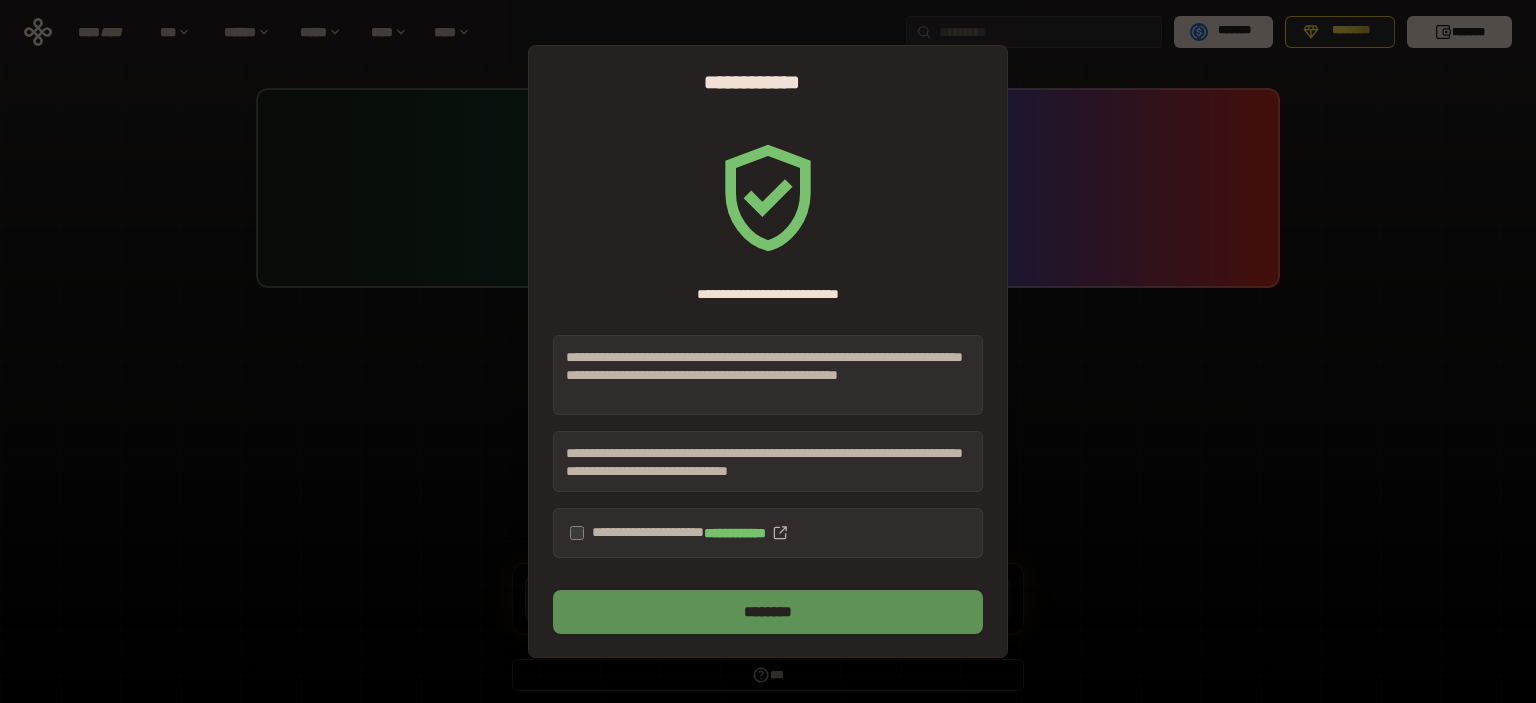 click on "********" at bounding box center [768, 612] 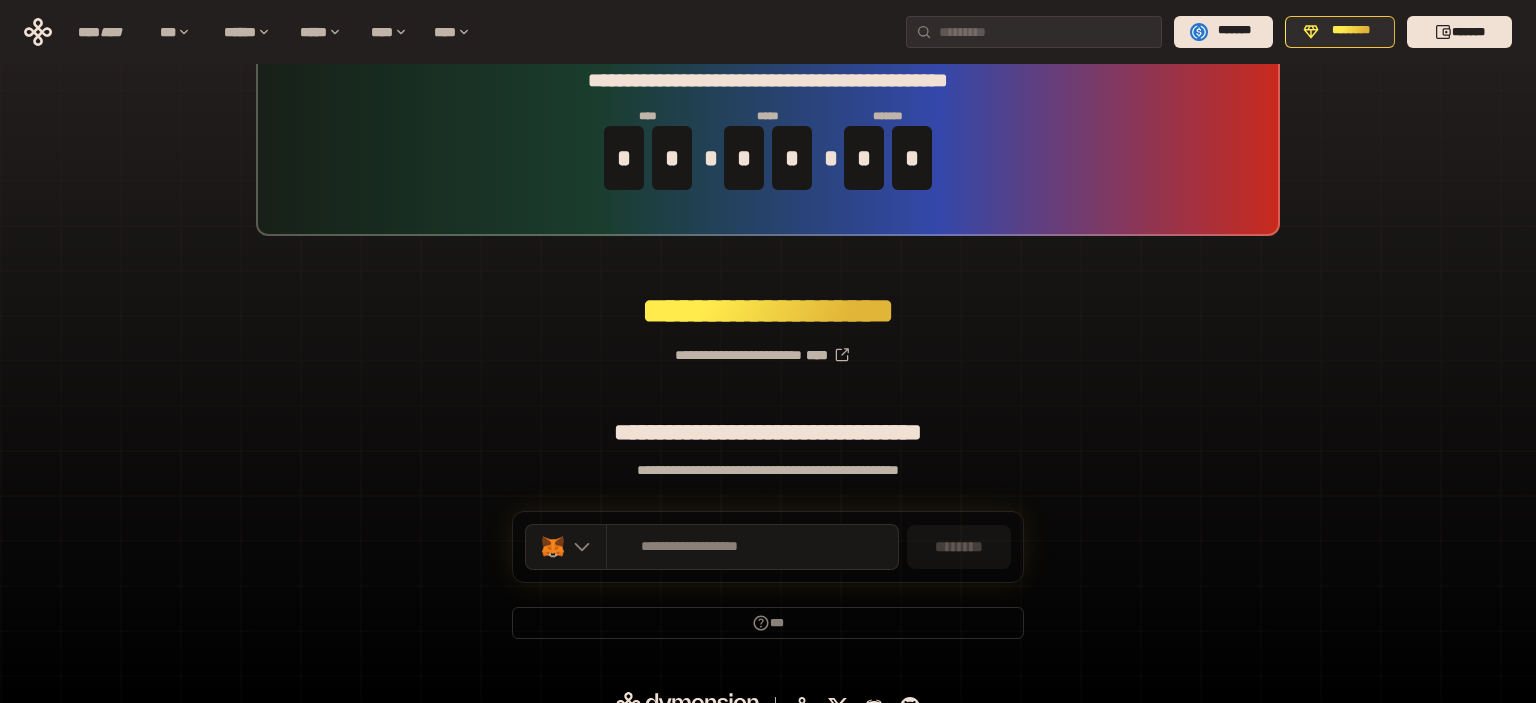 scroll, scrollTop: 79, scrollLeft: 0, axis: vertical 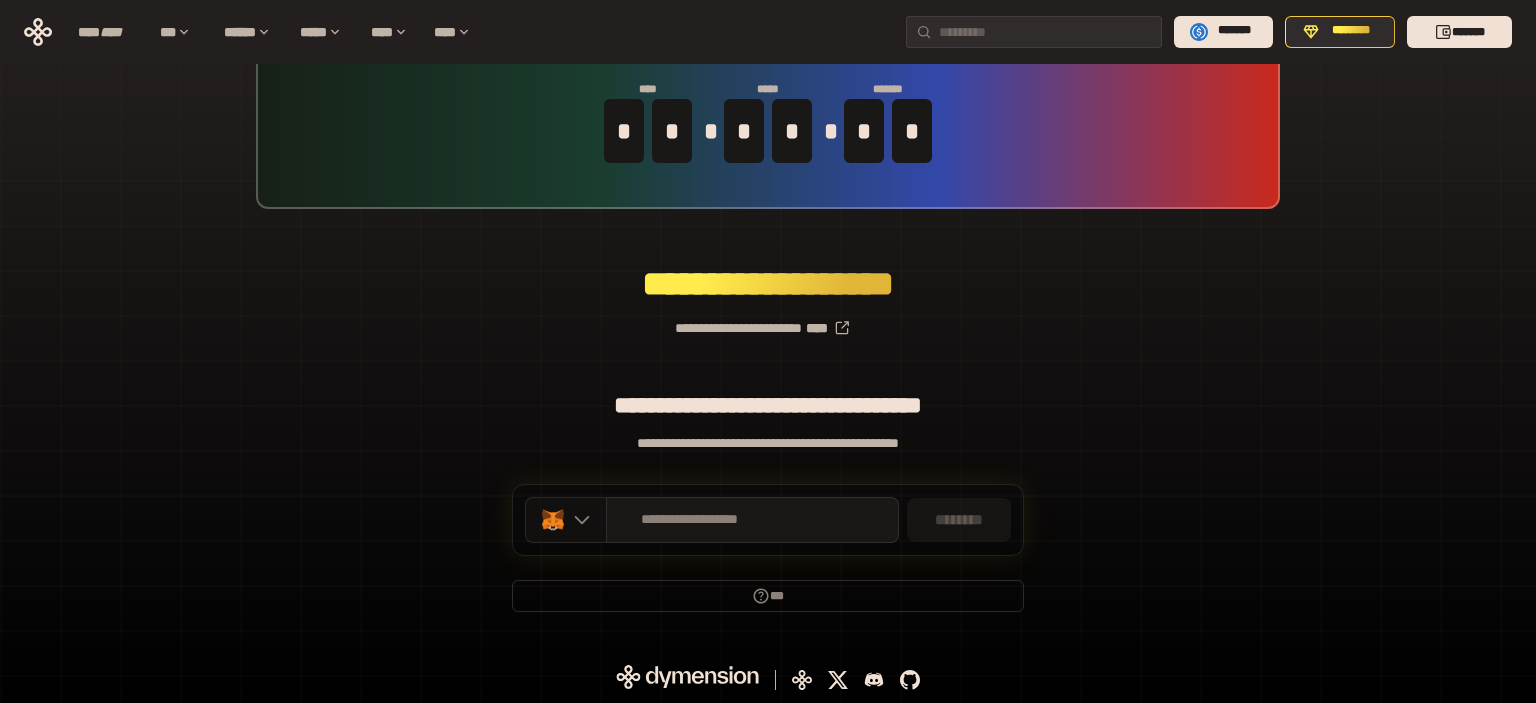 click 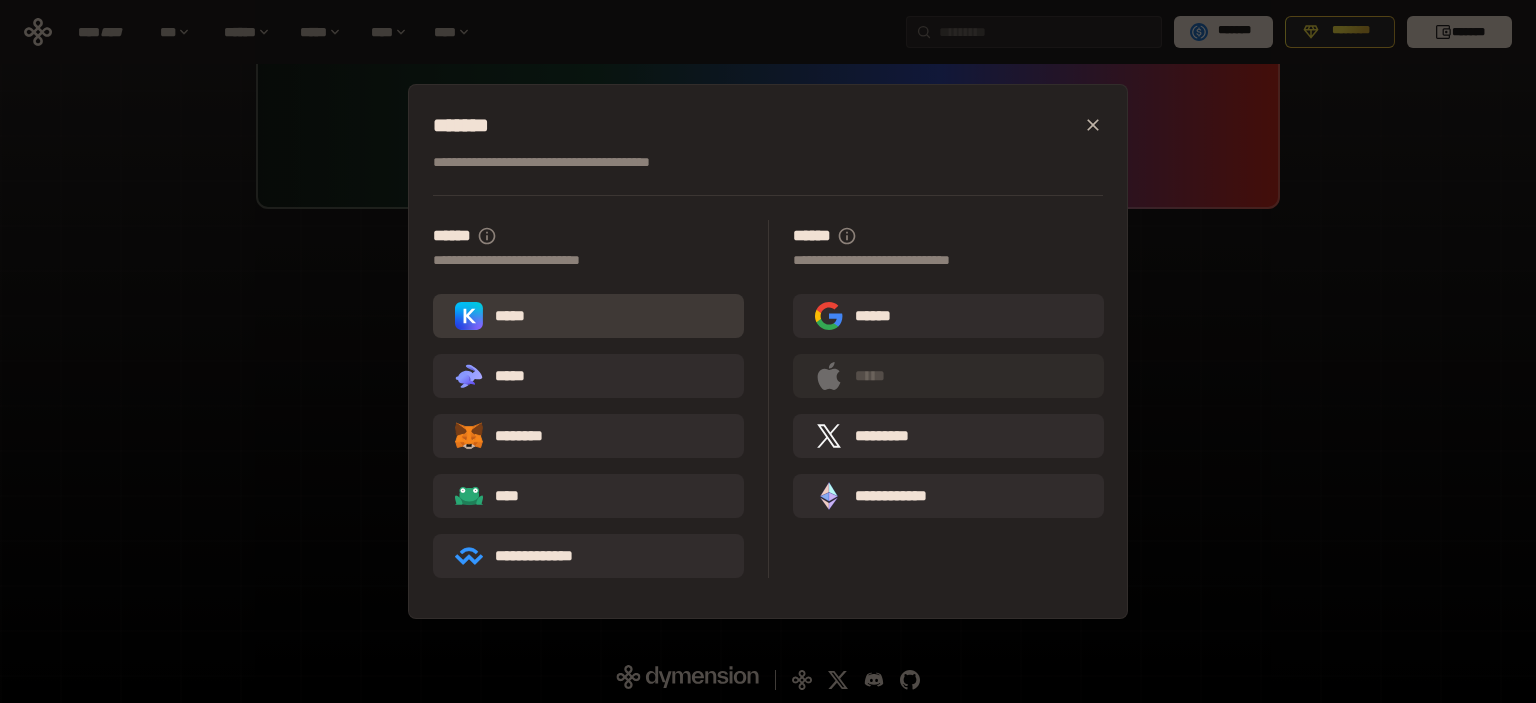 click on "*****" at bounding box center (588, 316) 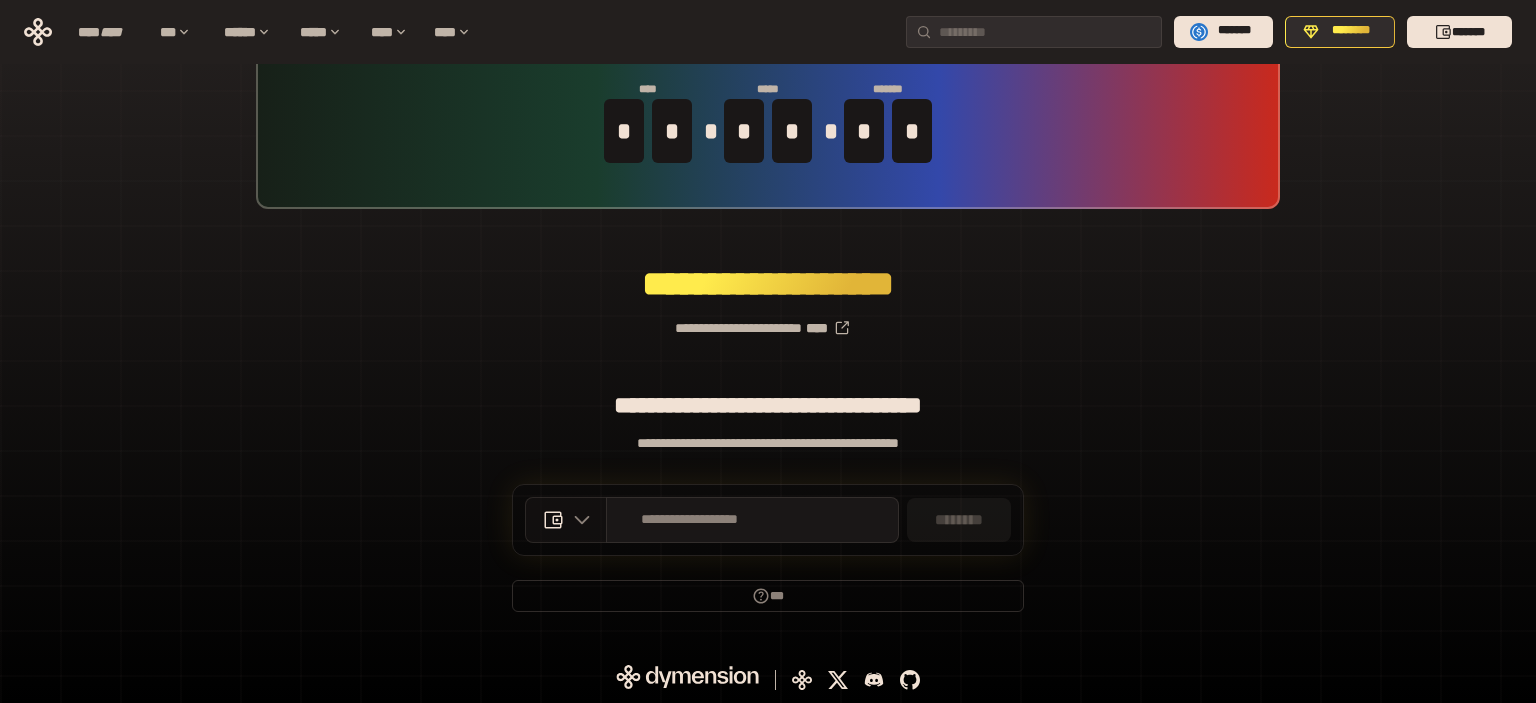 click 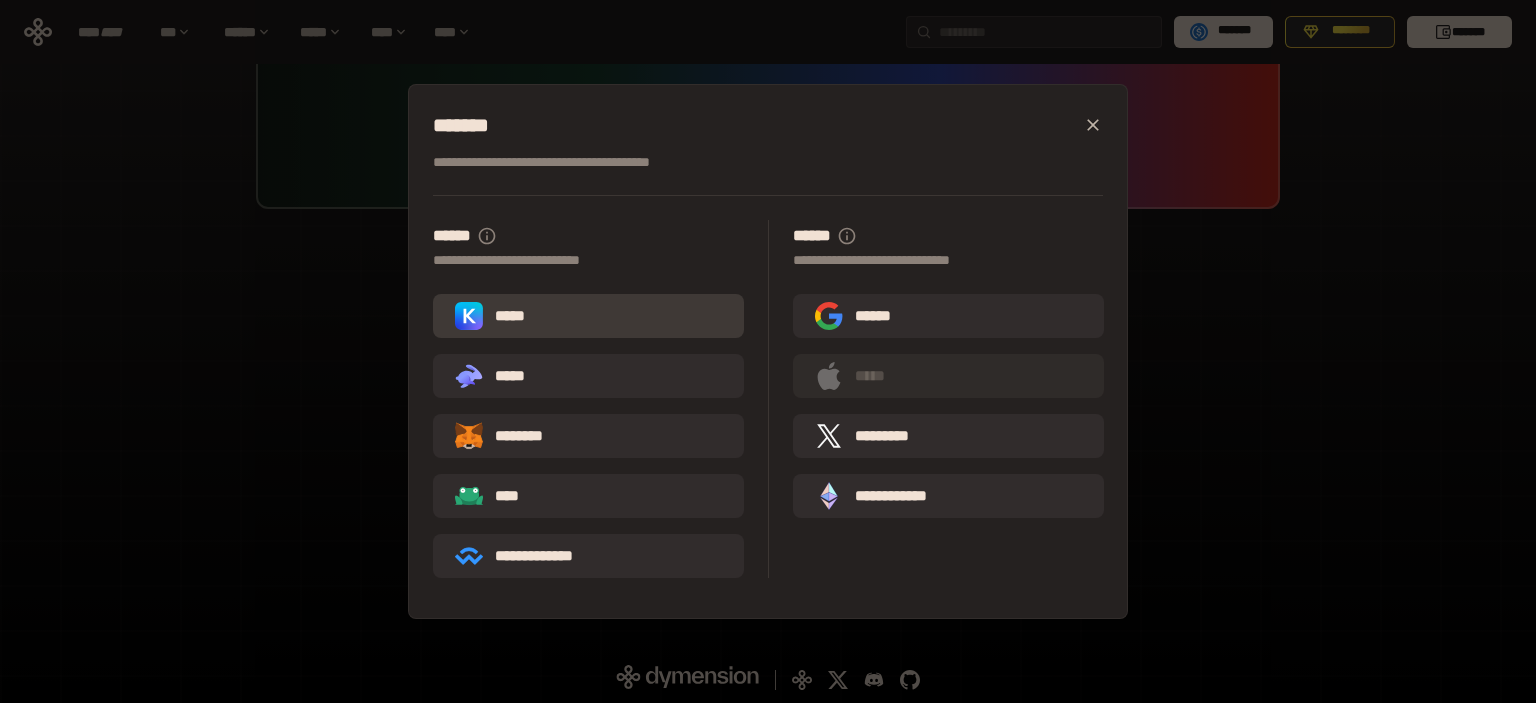 click on "*****" at bounding box center [588, 316] 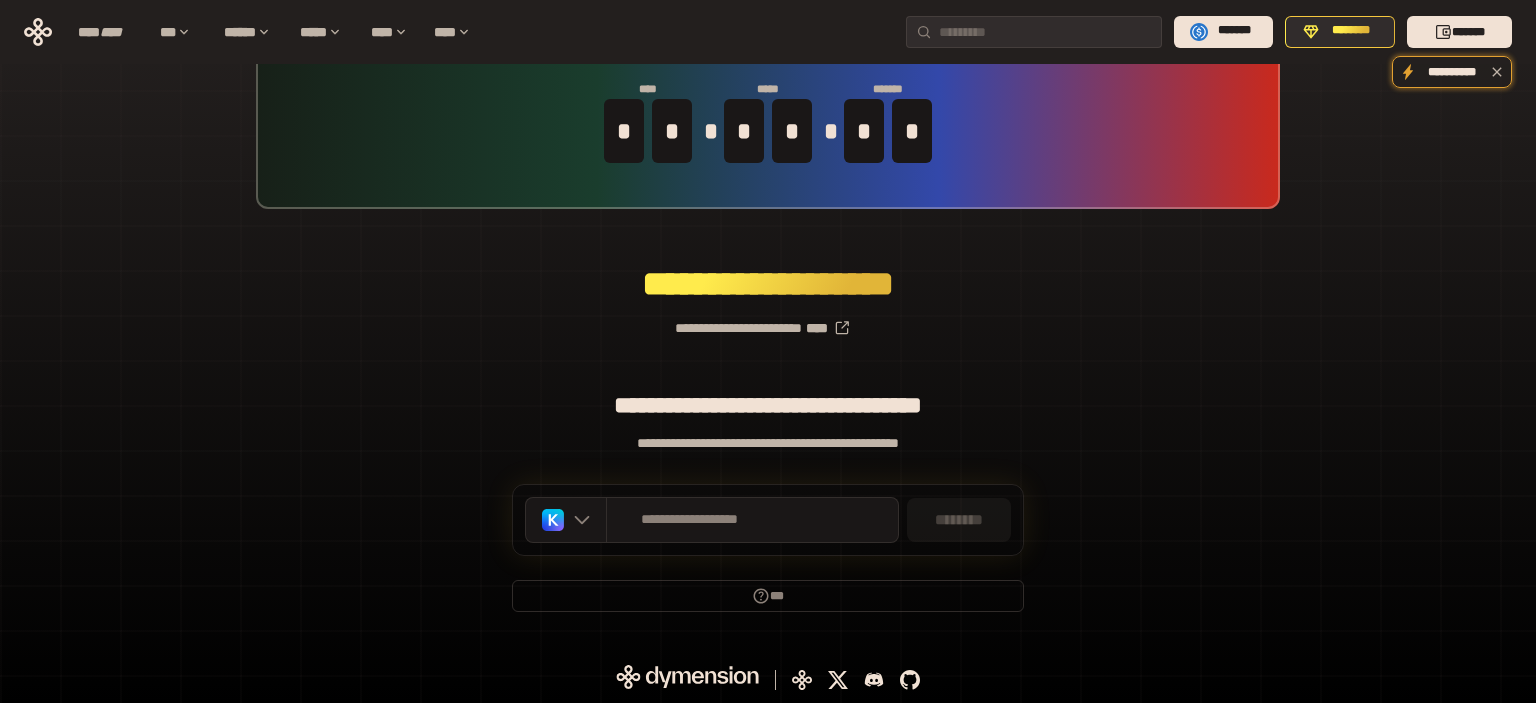 scroll, scrollTop: 0, scrollLeft: 0, axis: both 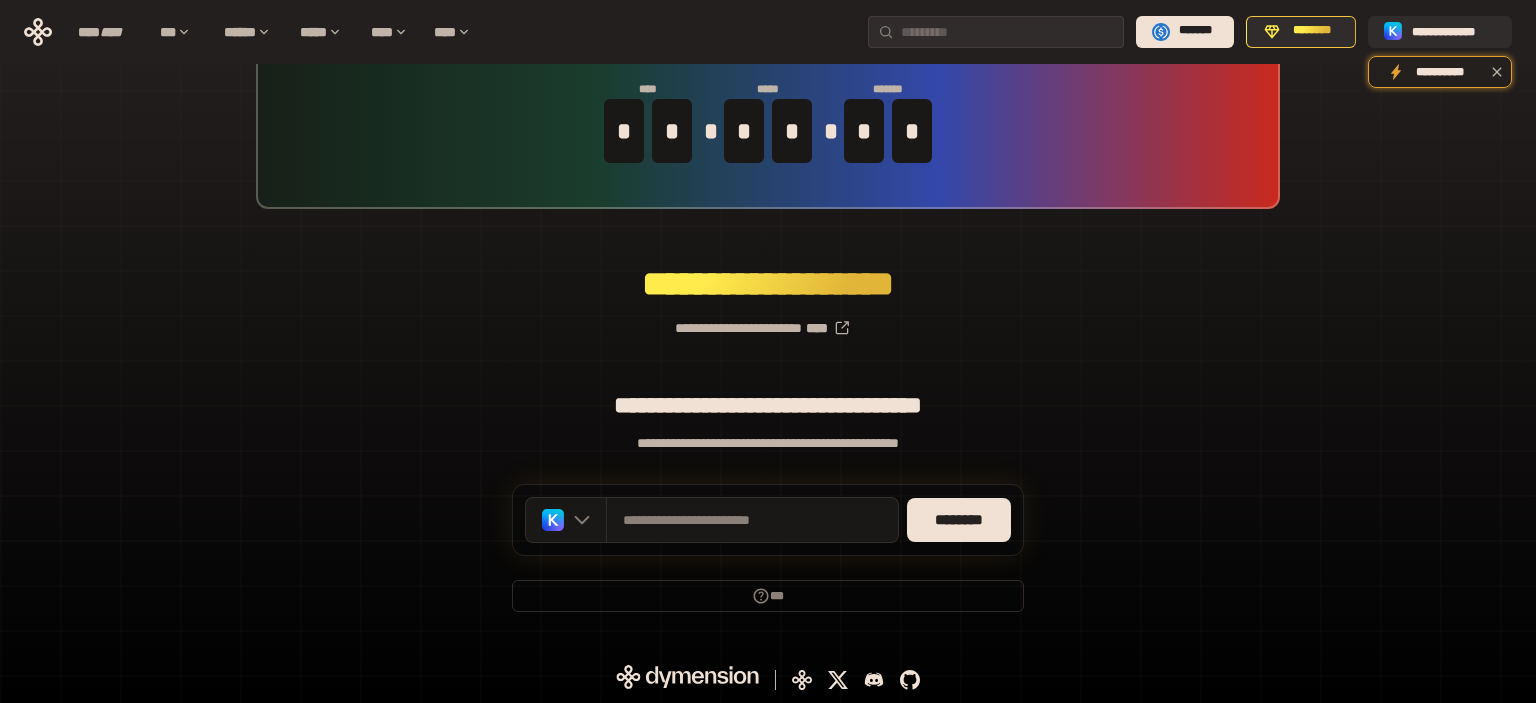 click on "**********" at bounding box center [768, 320] 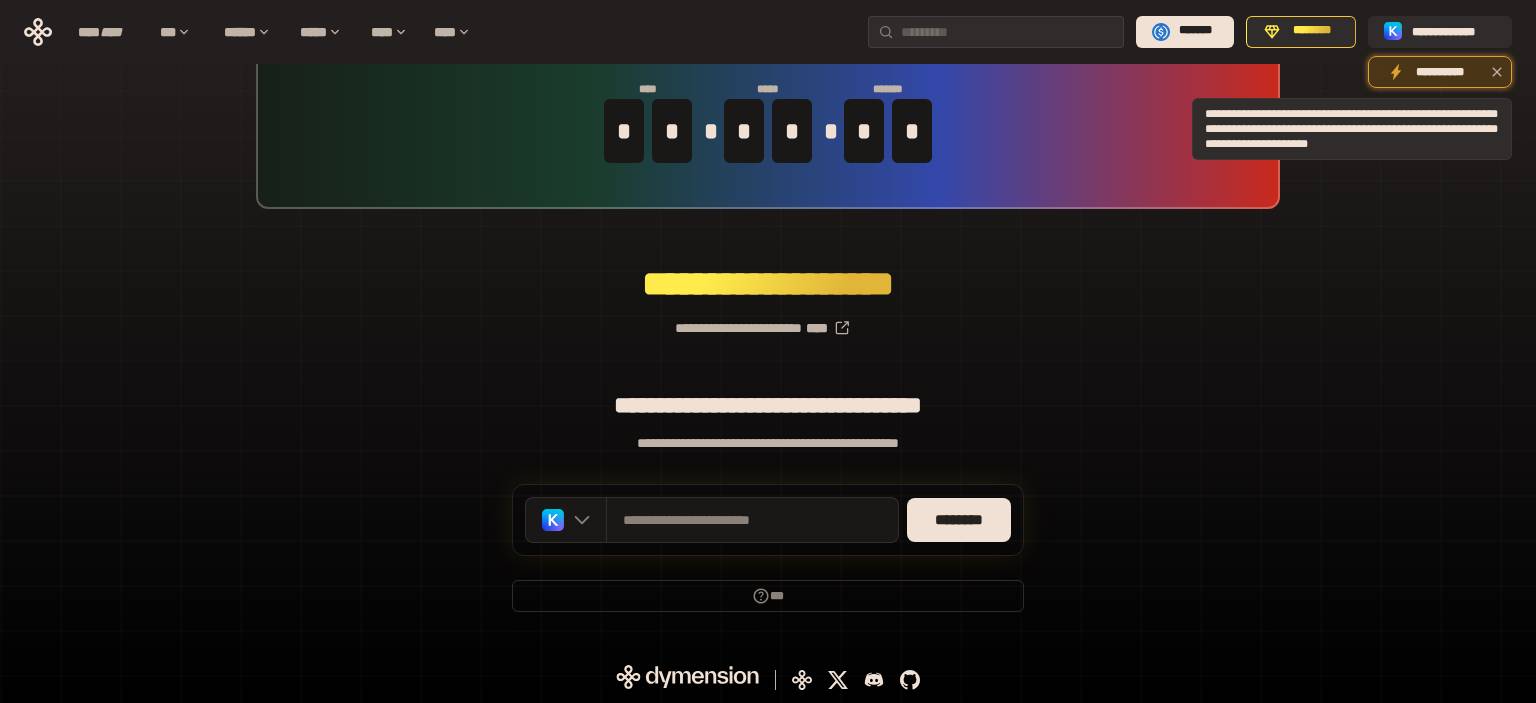 click 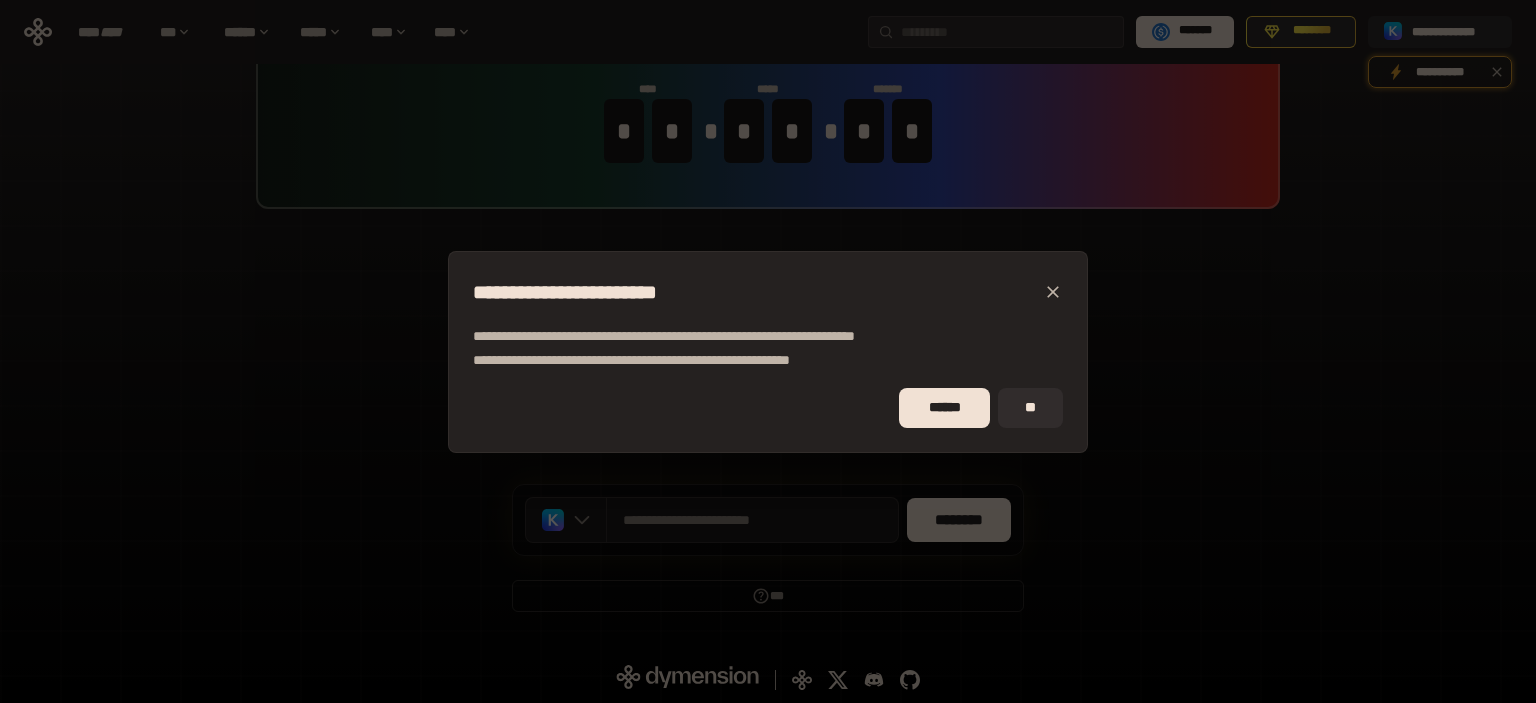 click 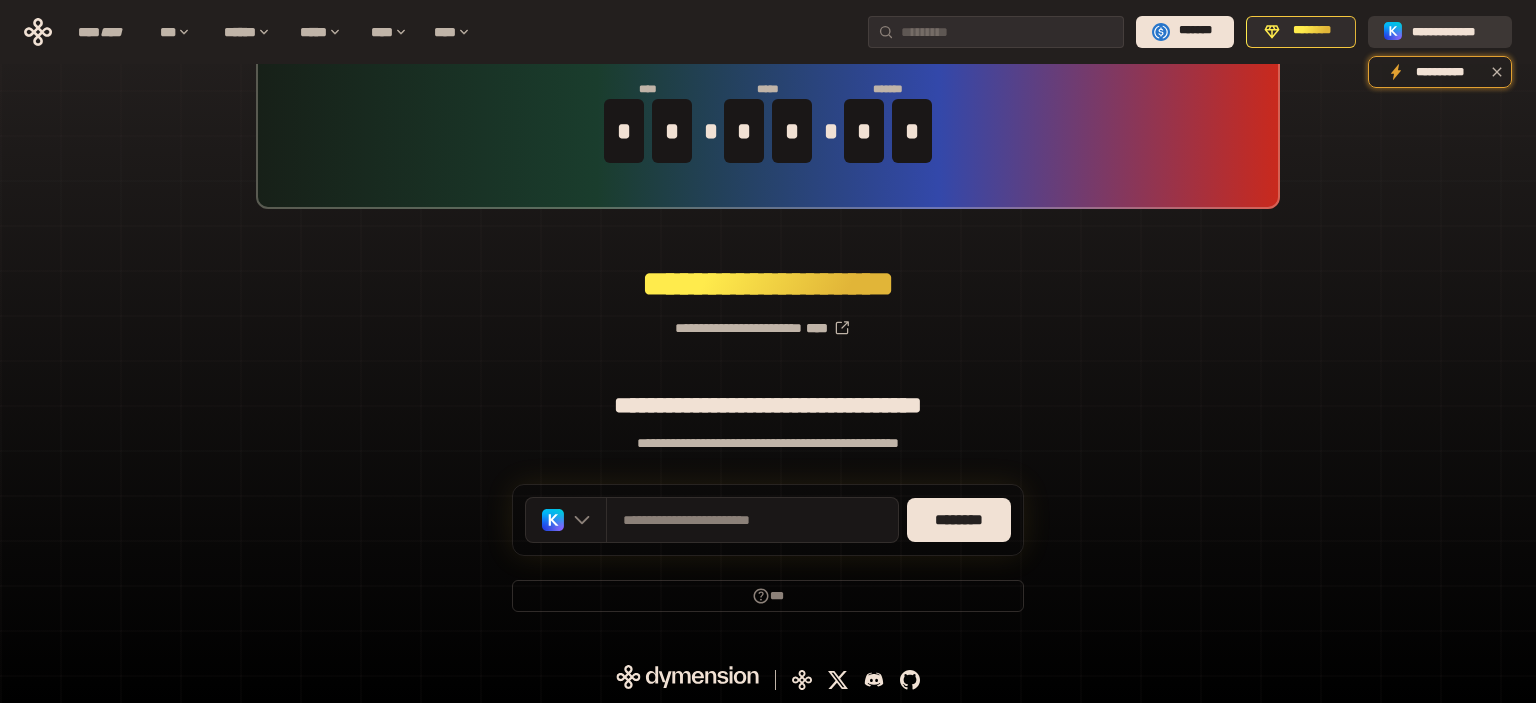 click on "**********" at bounding box center (1454, 31) 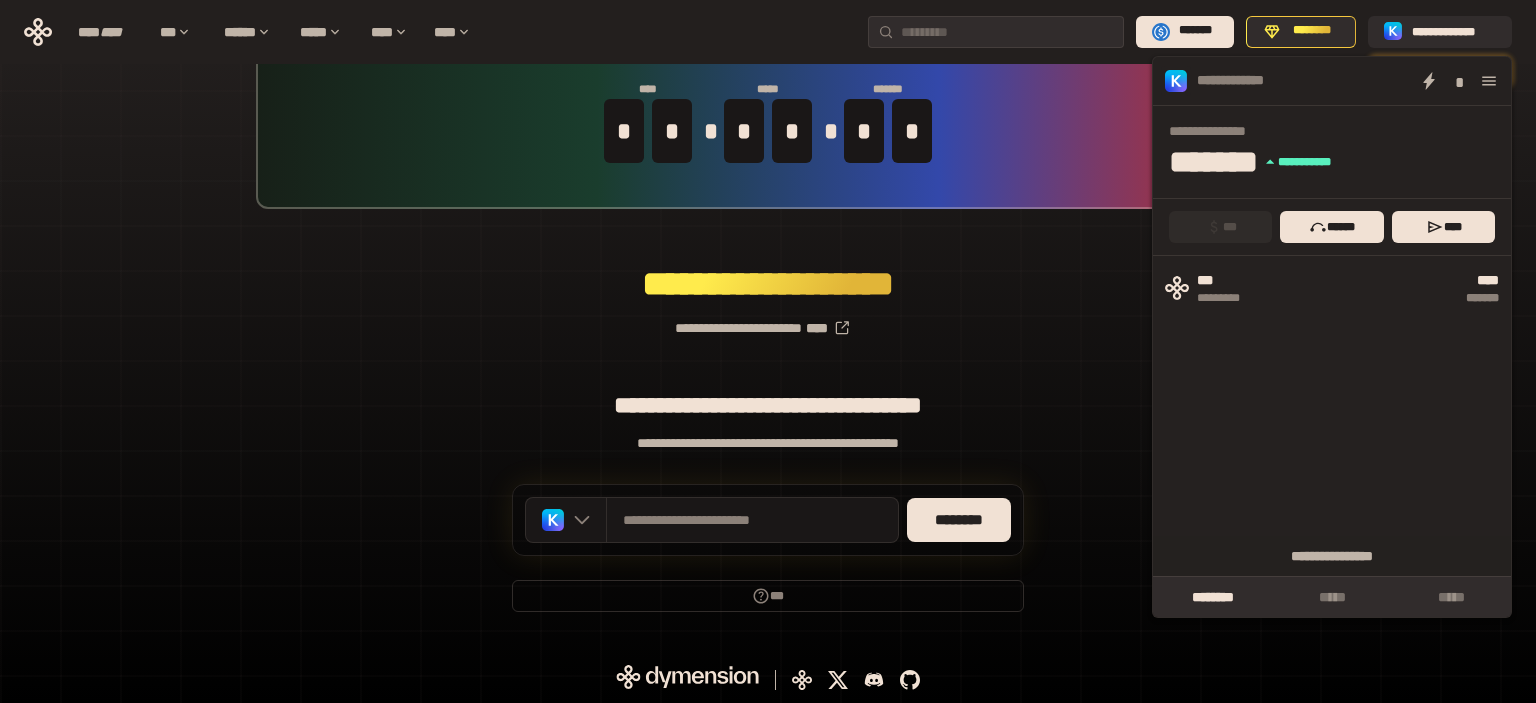 click 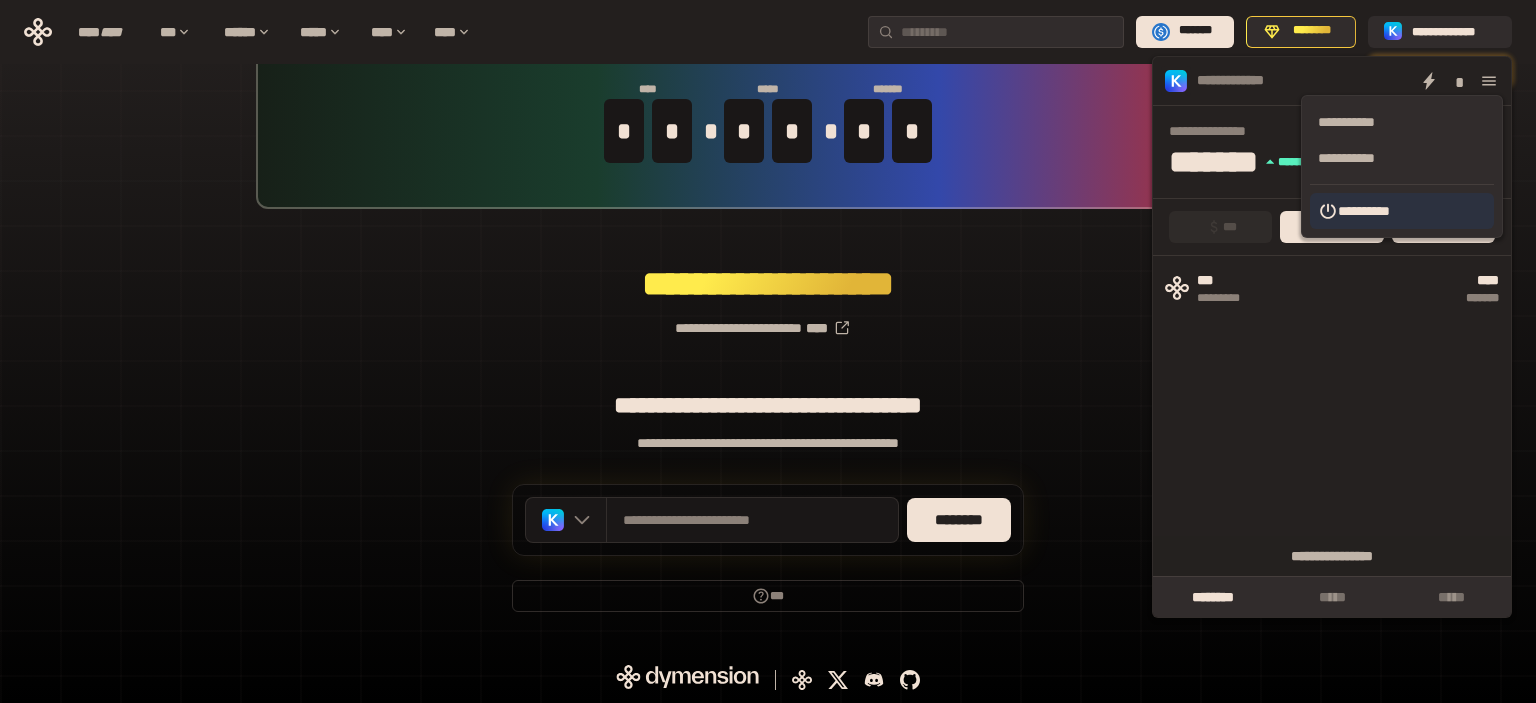 click on "**********" at bounding box center [1402, 211] 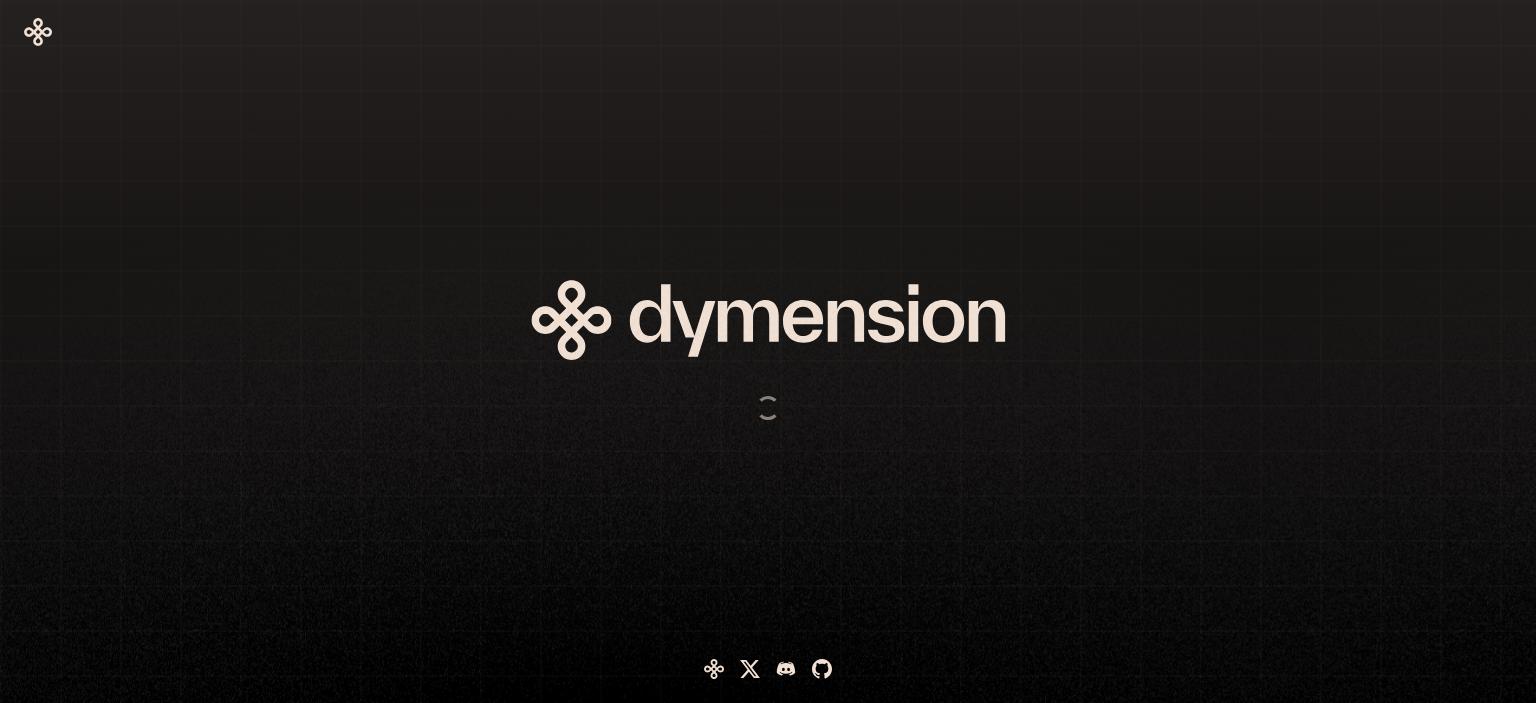 scroll, scrollTop: 0, scrollLeft: 0, axis: both 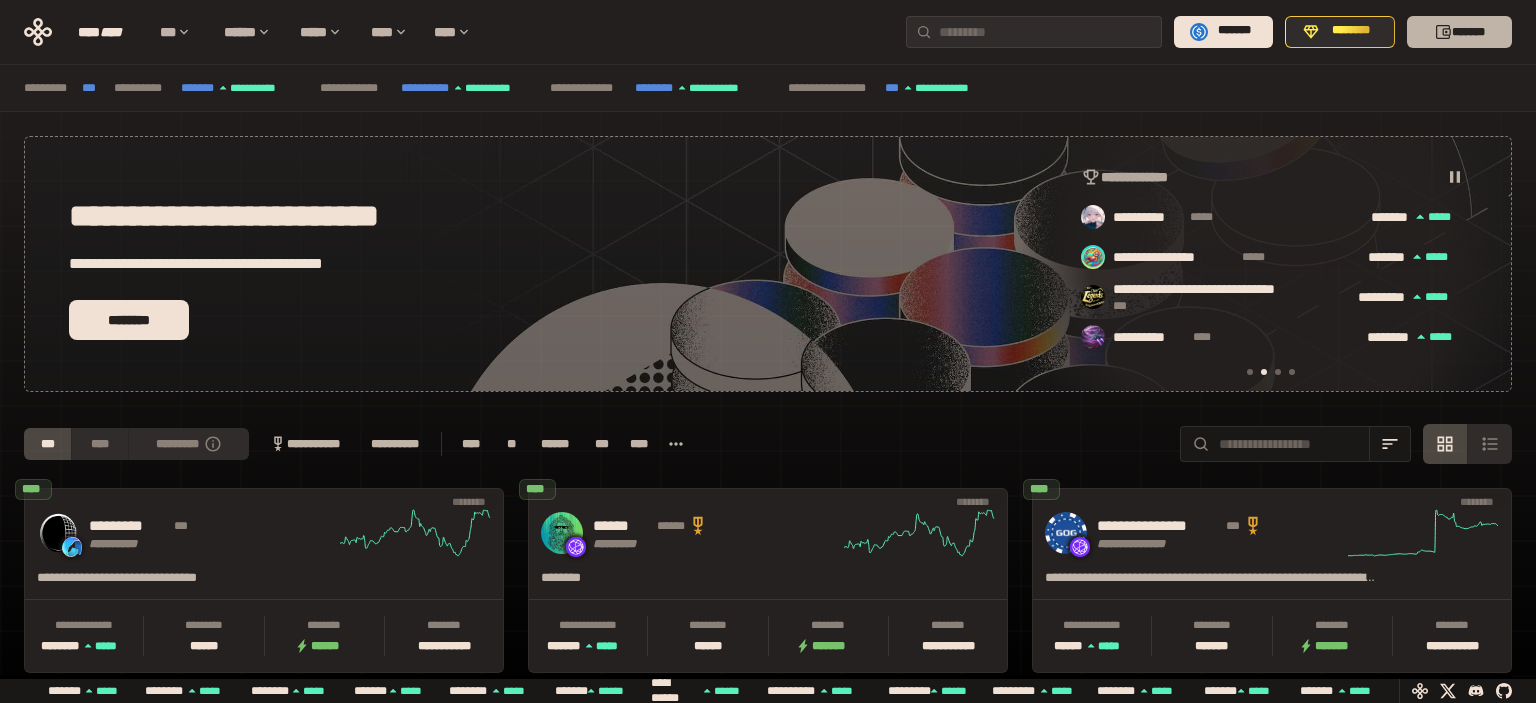 click on "*******" at bounding box center (1459, 32) 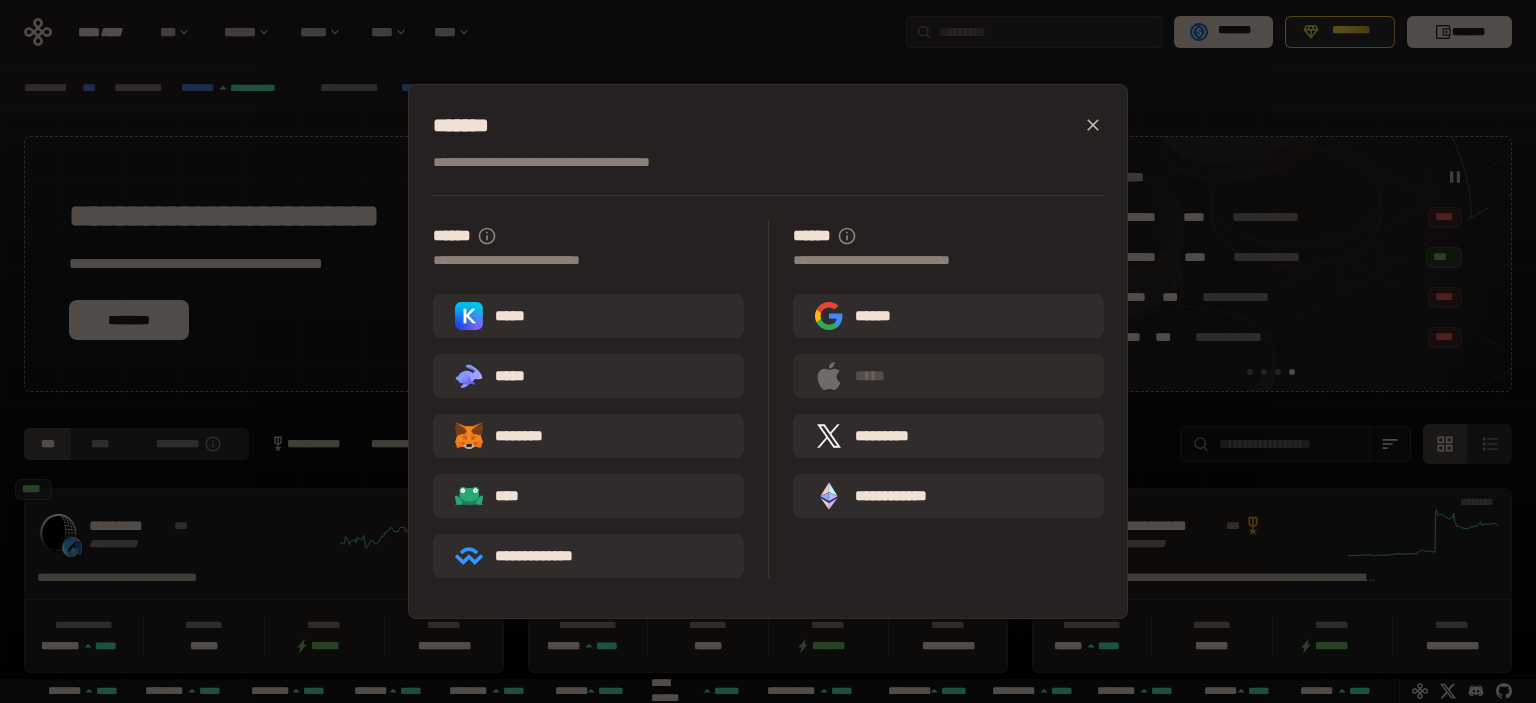 scroll, scrollTop: 0, scrollLeft: 1276, axis: horizontal 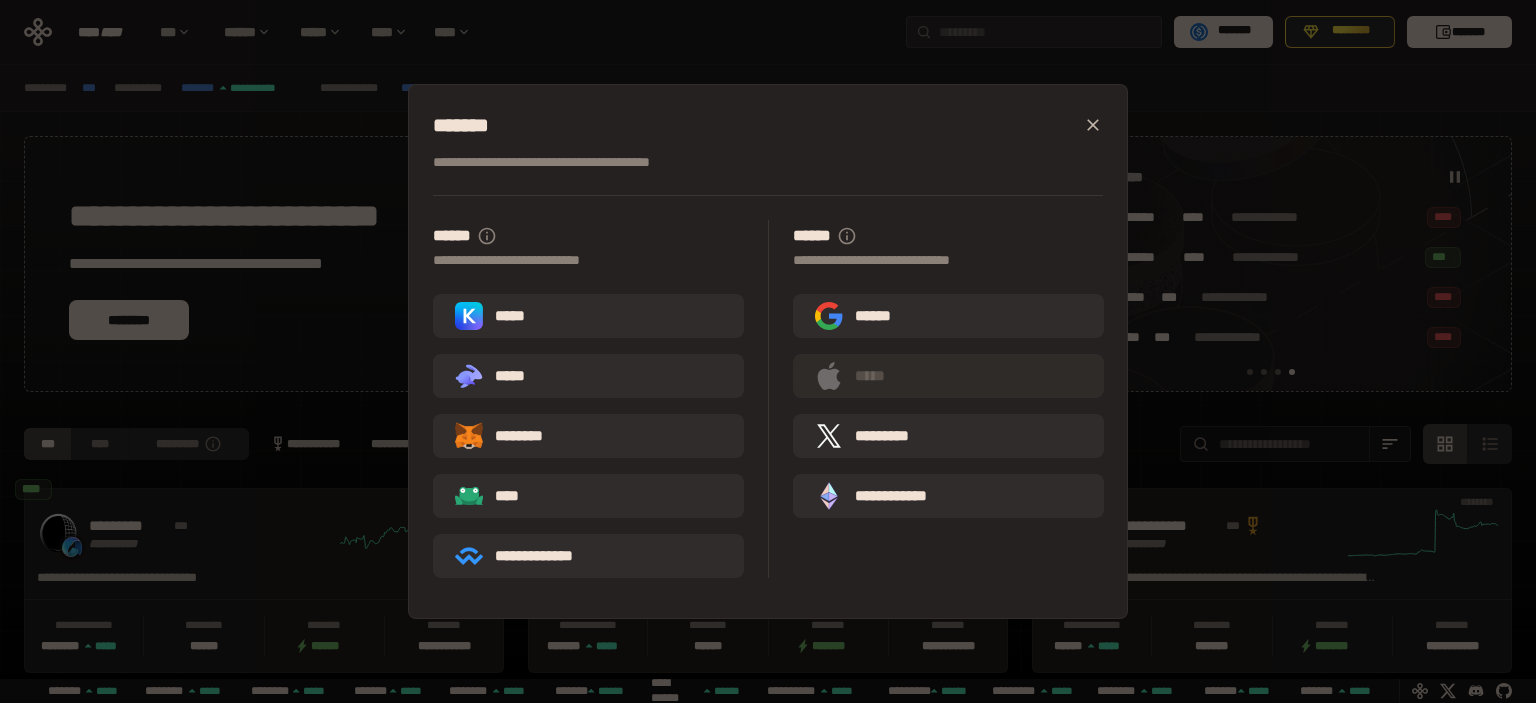 click 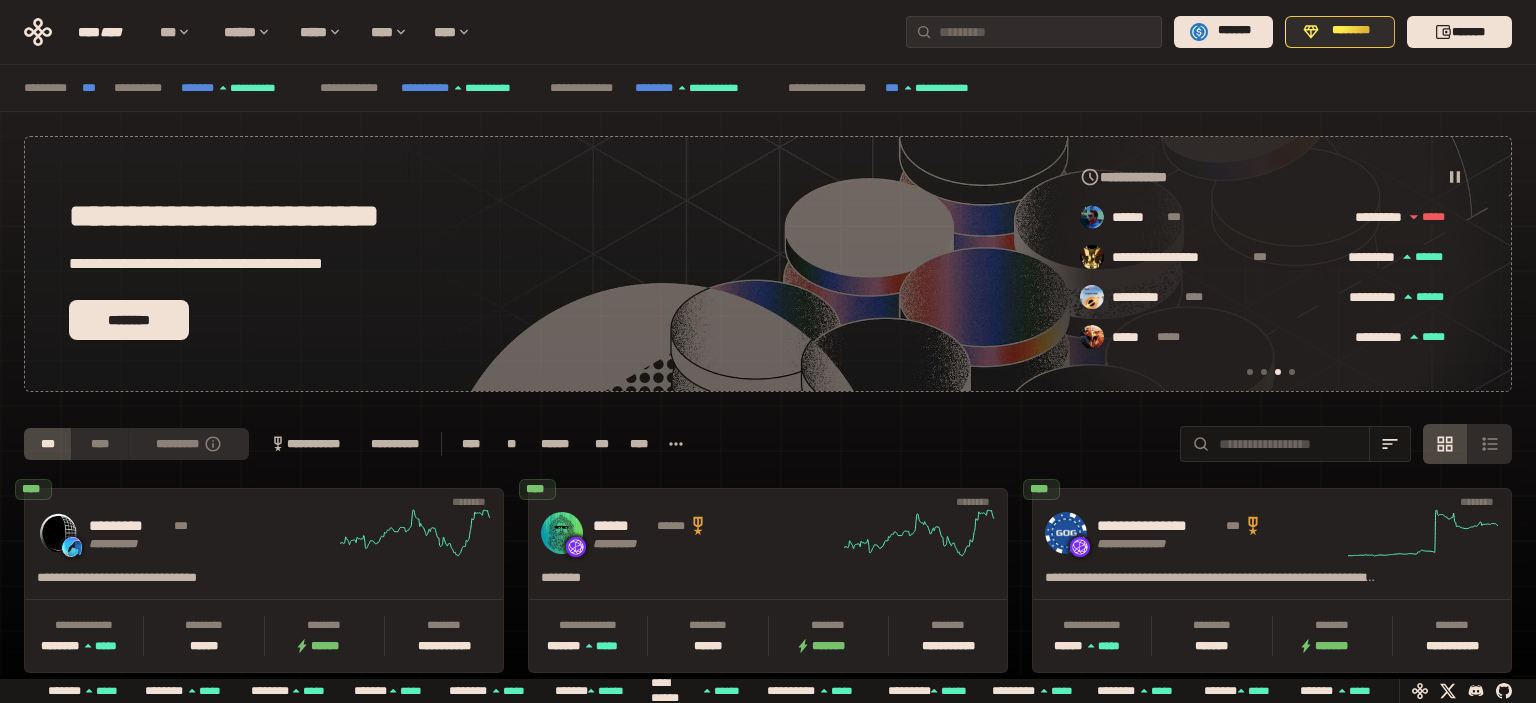 scroll, scrollTop: 0, scrollLeft: 856, axis: horizontal 